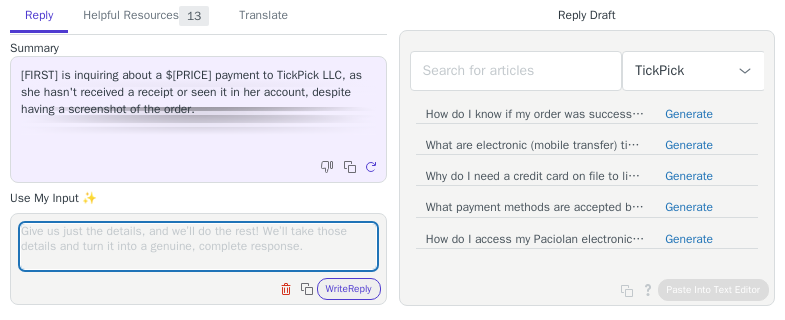scroll, scrollTop: 0, scrollLeft: 0, axis: both 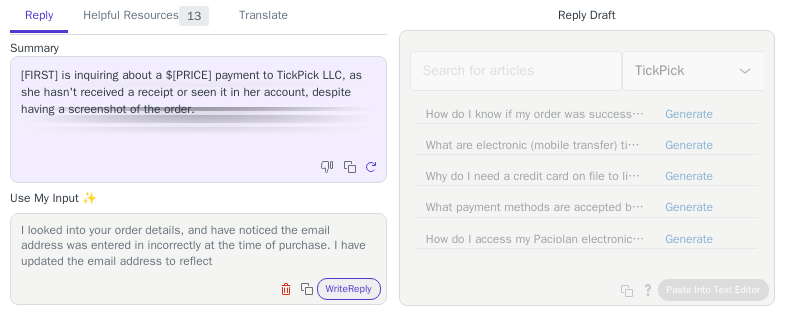 click on "I looked into your order details, and have noticed the email address was entered in incorrectly at the time of purchase. I have updated the email address to reflect" at bounding box center [198, 246] 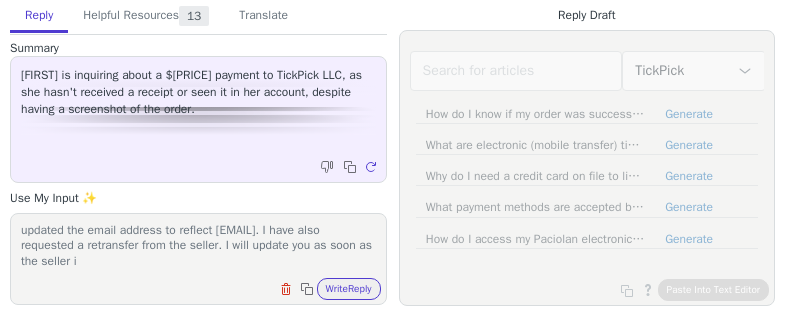 scroll, scrollTop: 48, scrollLeft: 0, axis: vertical 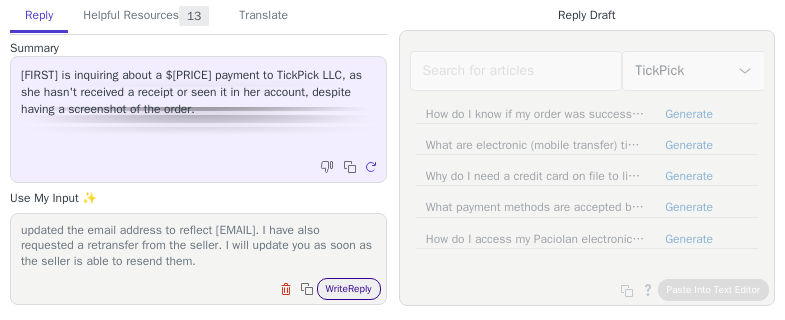 type on "I looked into your order details, and have noticed the email address was entered in incorrectly at the time of purchase. I have updated the email address to reflect [EMAIL]. I have also requested a retransfer from the seller. I will update you as soon as the seller is able to resend them." 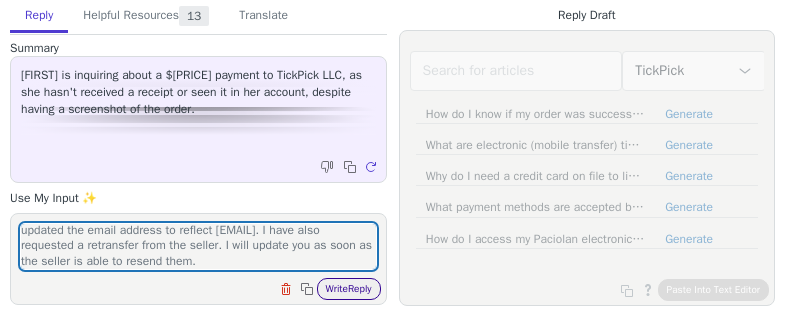 click on "Write  Reply" at bounding box center (349, 289) 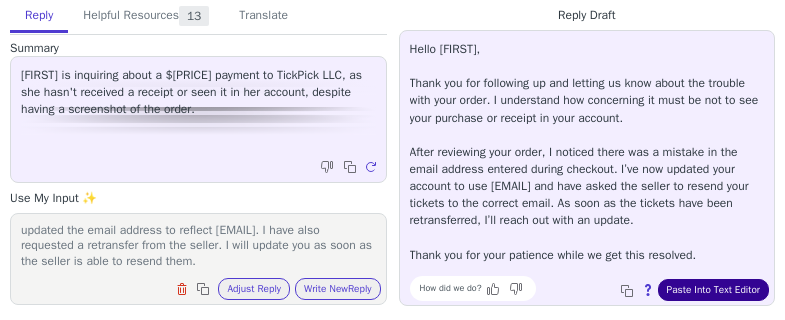click on "Paste Into Text Editor" at bounding box center (713, 290) 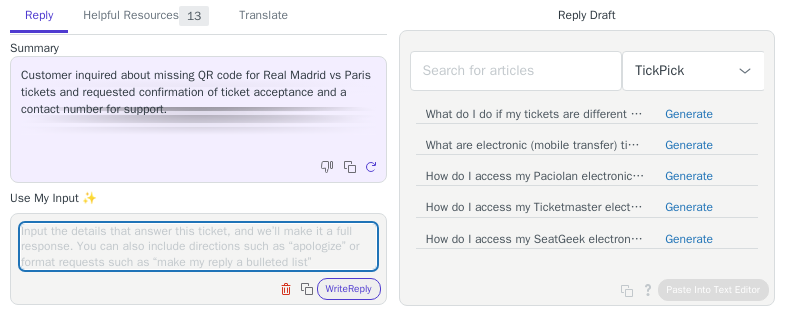 click at bounding box center (198, 246) 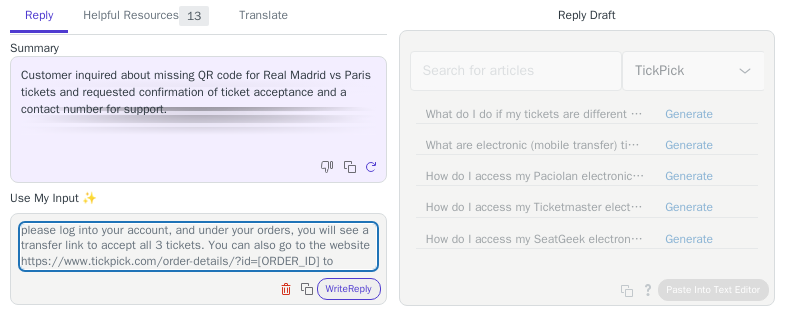 scroll, scrollTop: 17, scrollLeft: 0, axis: vertical 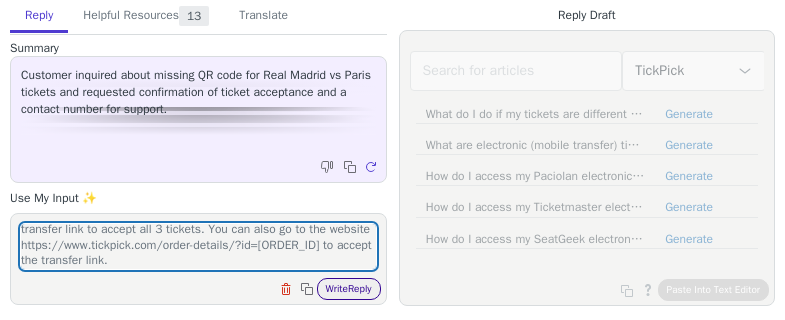 type on "please log into your account, and under your orders, you will see a transfer link to accept all 3 tickets. You can also go to the website https://www.tickpick.com/order-details/?id=486243329  to accept the transfer link." 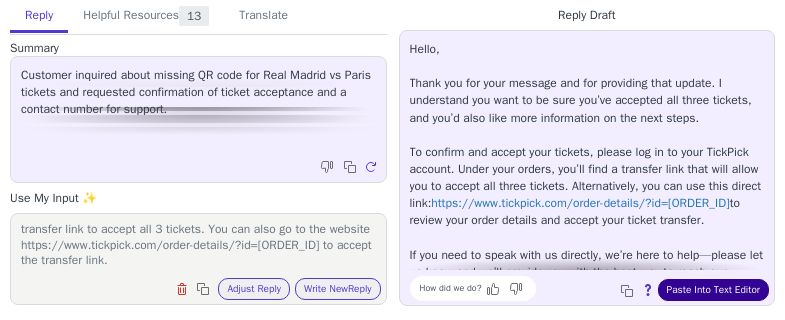 click on "Paste Into Text Editor" at bounding box center [713, 290] 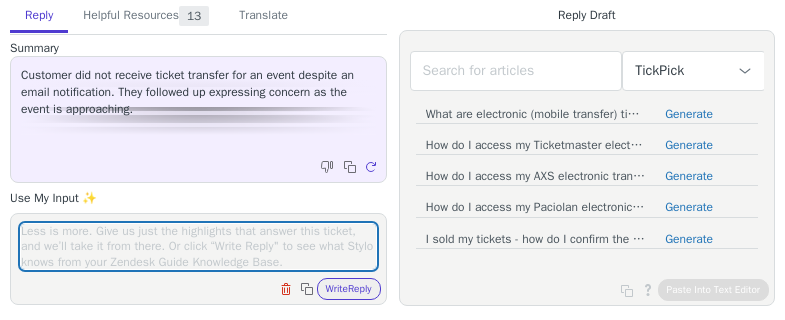 click at bounding box center [198, 246] 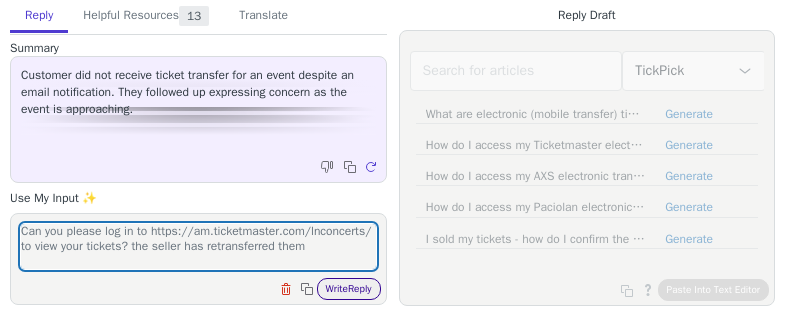 type on "Can you please log in to https://am.ticketmaster.com/lnconcerts/ to view your tickets? the seller has retransferred them" 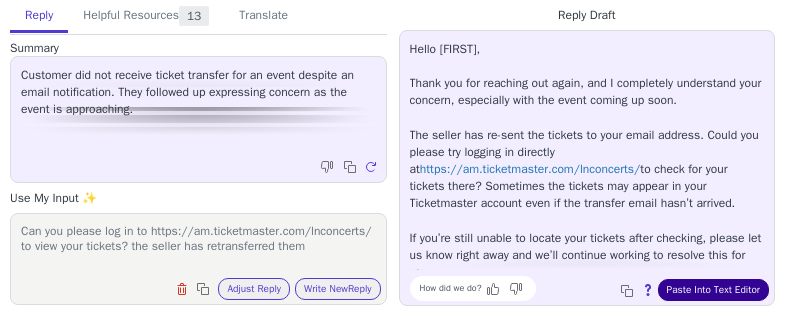 click on "Paste Into Text Editor" at bounding box center (713, 290) 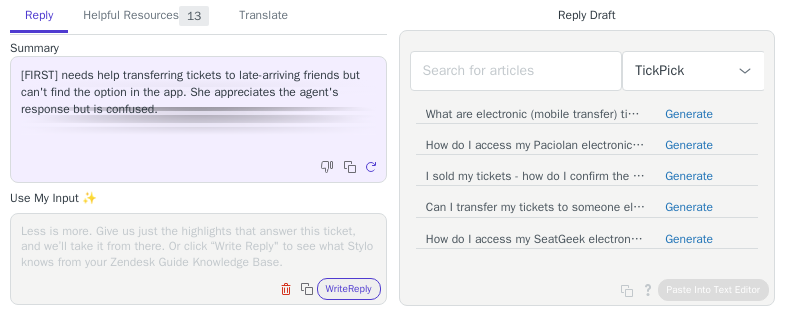 scroll, scrollTop: 0, scrollLeft: 0, axis: both 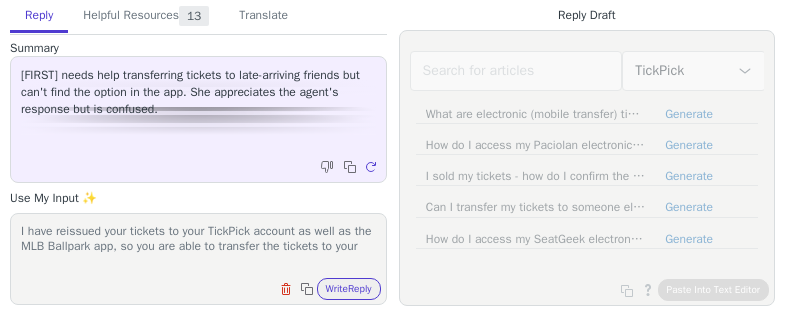 click on "I have reissued your tickets to your TickPick account as well as the MLB Ballpark app, so you are able to transfer the tickets to your" at bounding box center (198, 246) 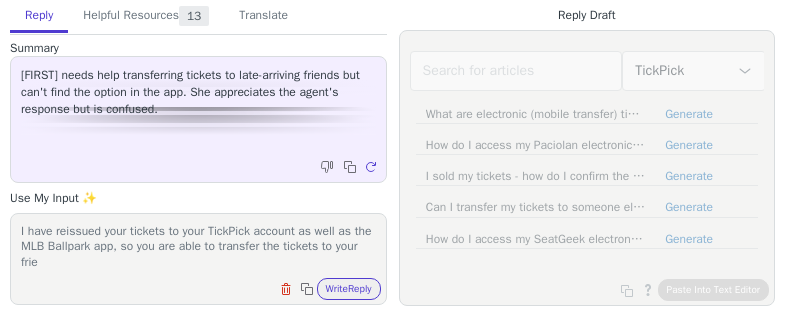scroll, scrollTop: 1, scrollLeft: 0, axis: vertical 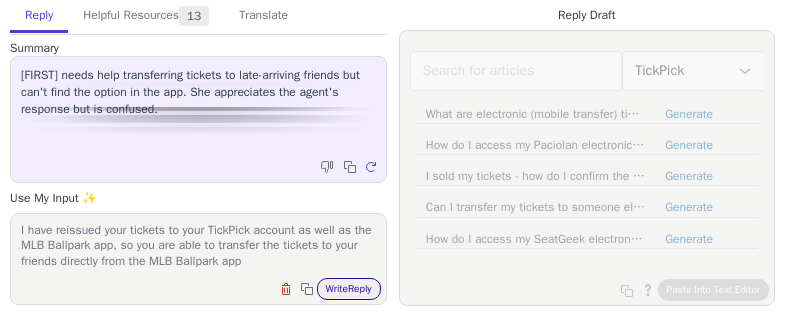 type on "I have reissued your tickets to your TickPick account as well as the MLB Ballpark app, so you are able to transfer the tickets to your friends directly from the MLB Ballpark app" 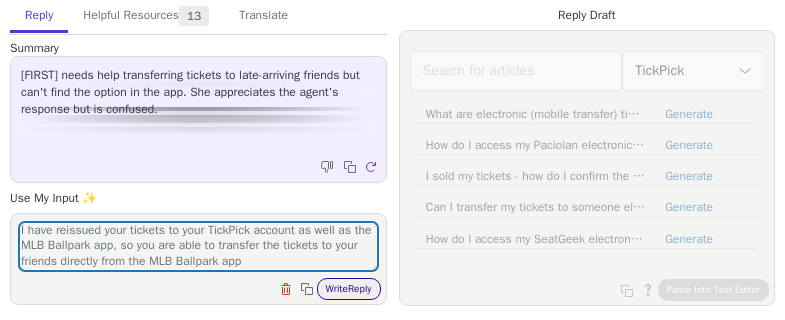 click on "Write  Reply" at bounding box center (349, 289) 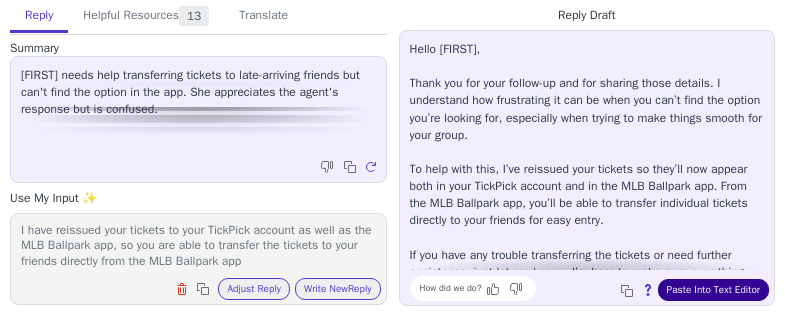 click on "Paste Into Text Editor" at bounding box center [713, 290] 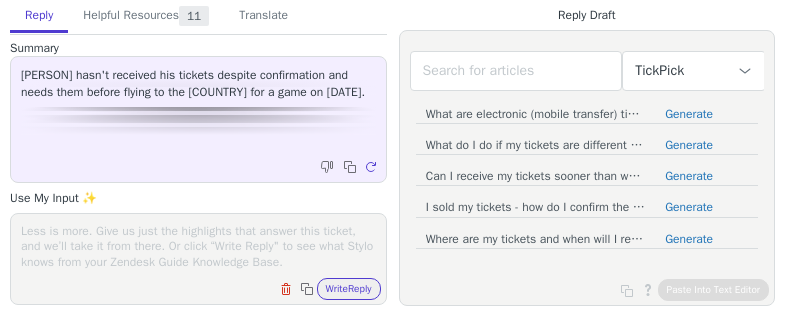 scroll, scrollTop: 0, scrollLeft: 0, axis: both 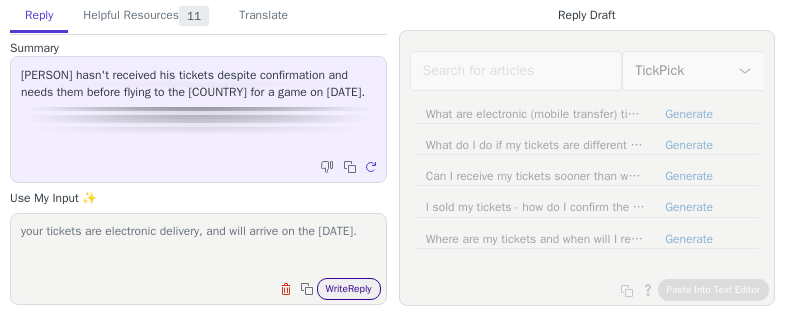 type on "your tickets are electronic delivery, and will arrive on the 10th." 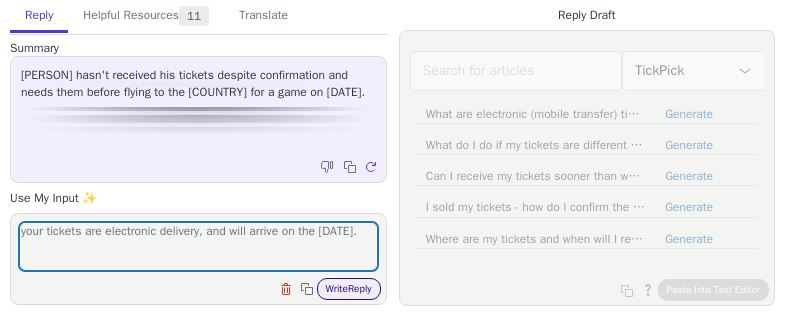 click on "Write  Reply" at bounding box center (349, 289) 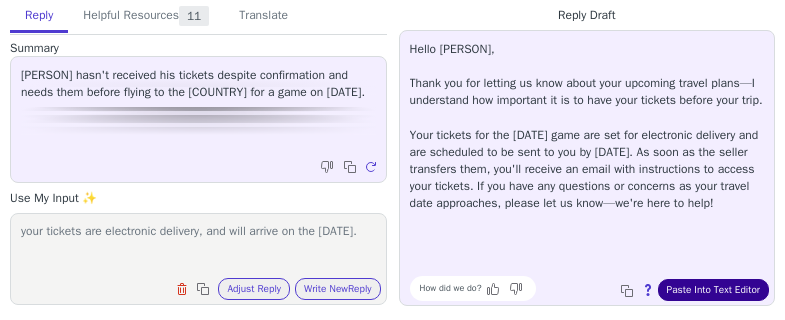 click on "Paste Into Text Editor" at bounding box center (713, 290) 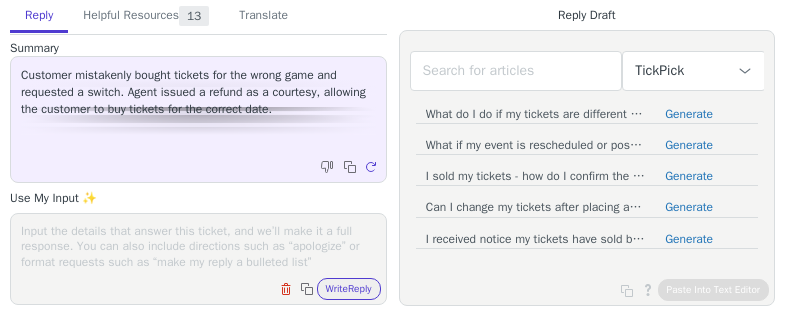 scroll, scrollTop: 0, scrollLeft: 0, axis: both 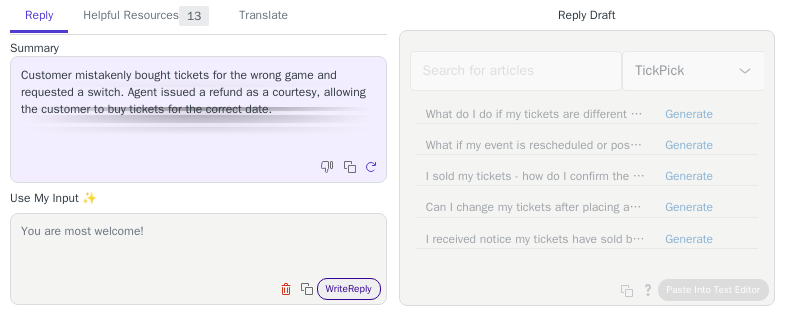 type on "You are most welcome!" 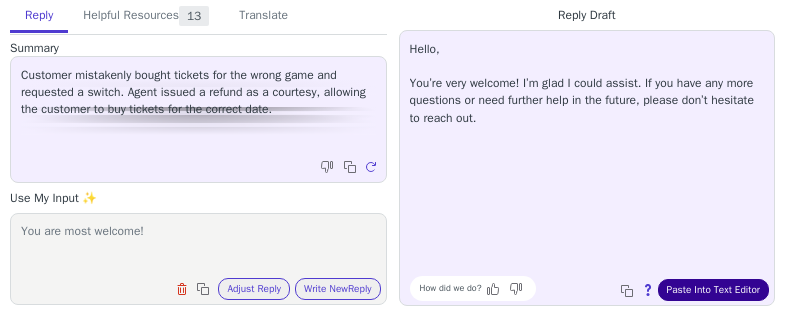 click on "Paste Into Text Editor" at bounding box center (713, 290) 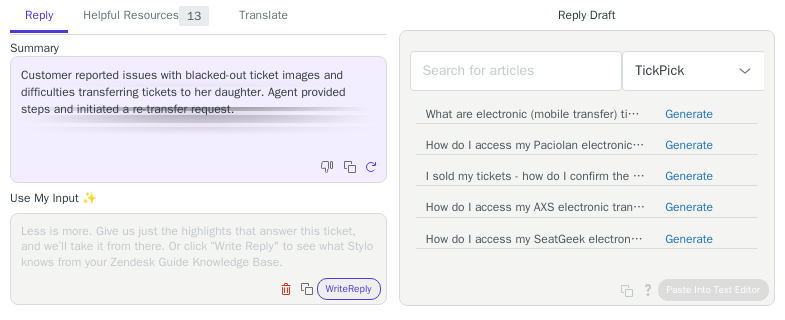 scroll, scrollTop: 0, scrollLeft: 0, axis: both 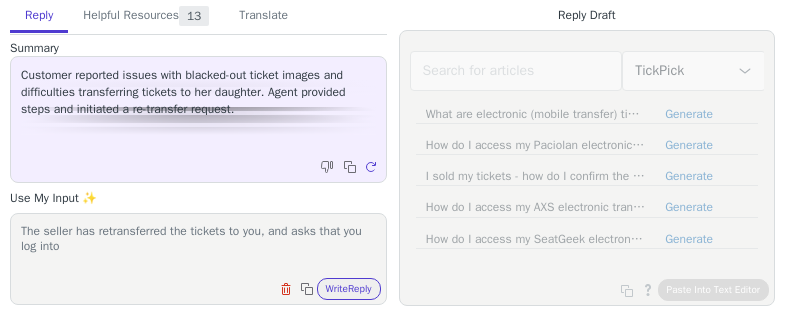 paste on "https://am.ticketmaster.com/lased" 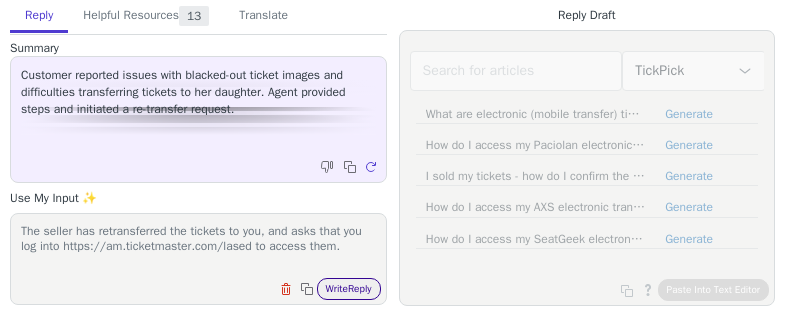 type on "The seller has retransferred the tickets to you, and asks that you log into https://am.ticketmaster.com/lased to access them." 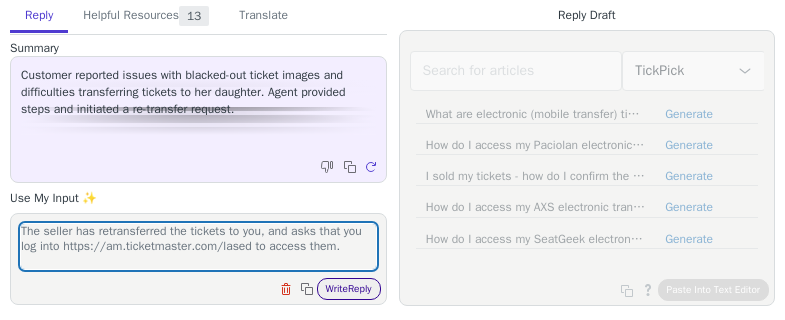 click on "Write  Reply" at bounding box center (349, 289) 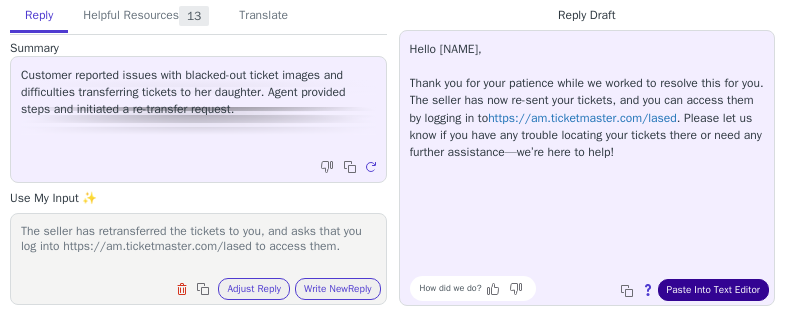 click on "Paste Into Text Editor" at bounding box center (713, 290) 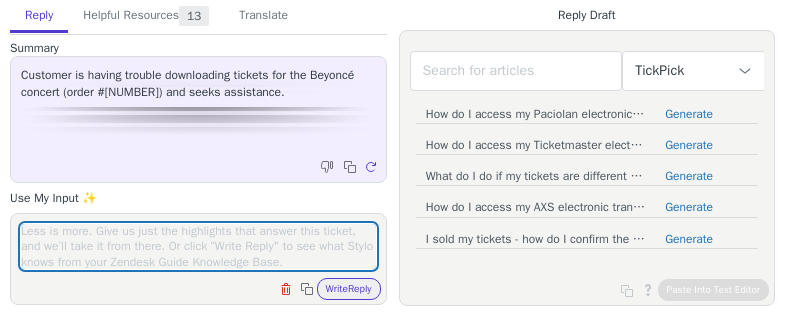 scroll, scrollTop: 0, scrollLeft: 0, axis: both 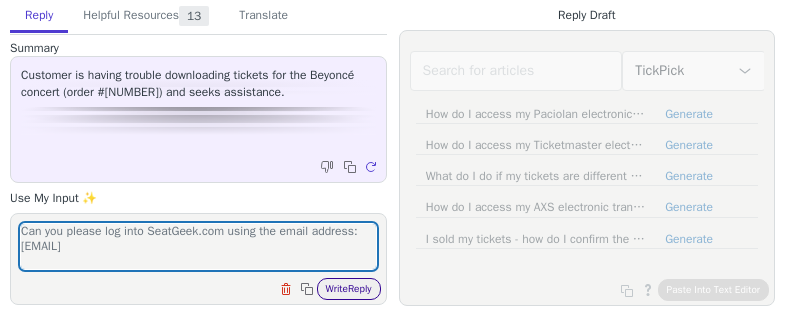 type on "Can you please log into SeatGeek.com using the email address: [EMAIL]" 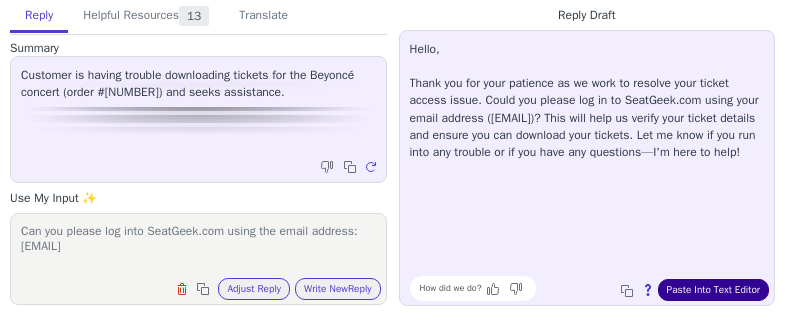 click on "Paste Into Text Editor" at bounding box center (713, 290) 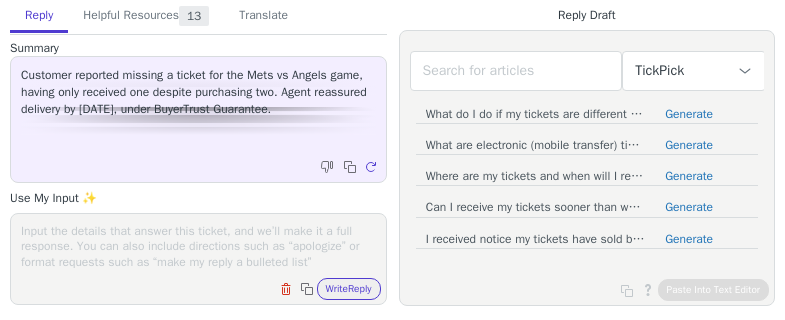 scroll, scrollTop: 0, scrollLeft: 0, axis: both 